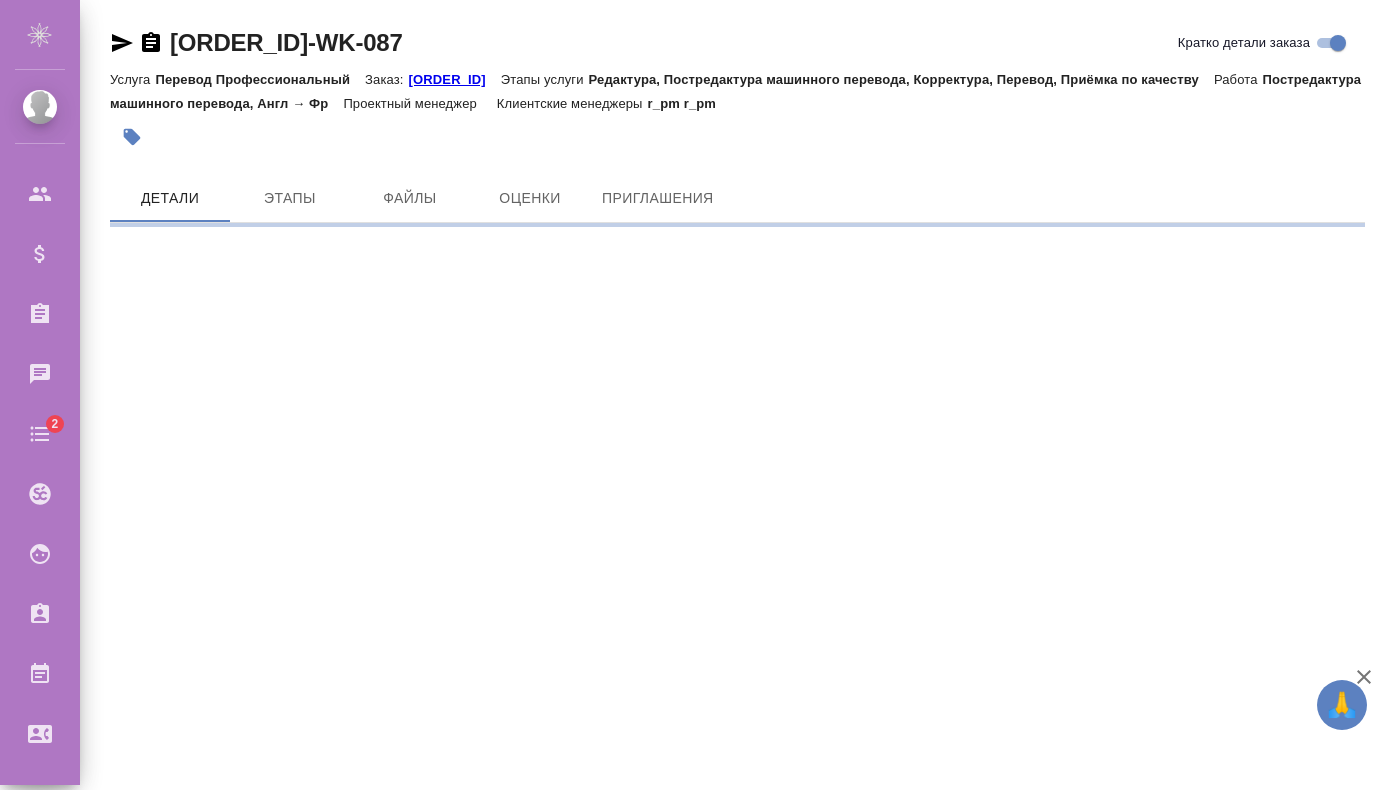 scroll, scrollTop: 0, scrollLeft: 0, axis: both 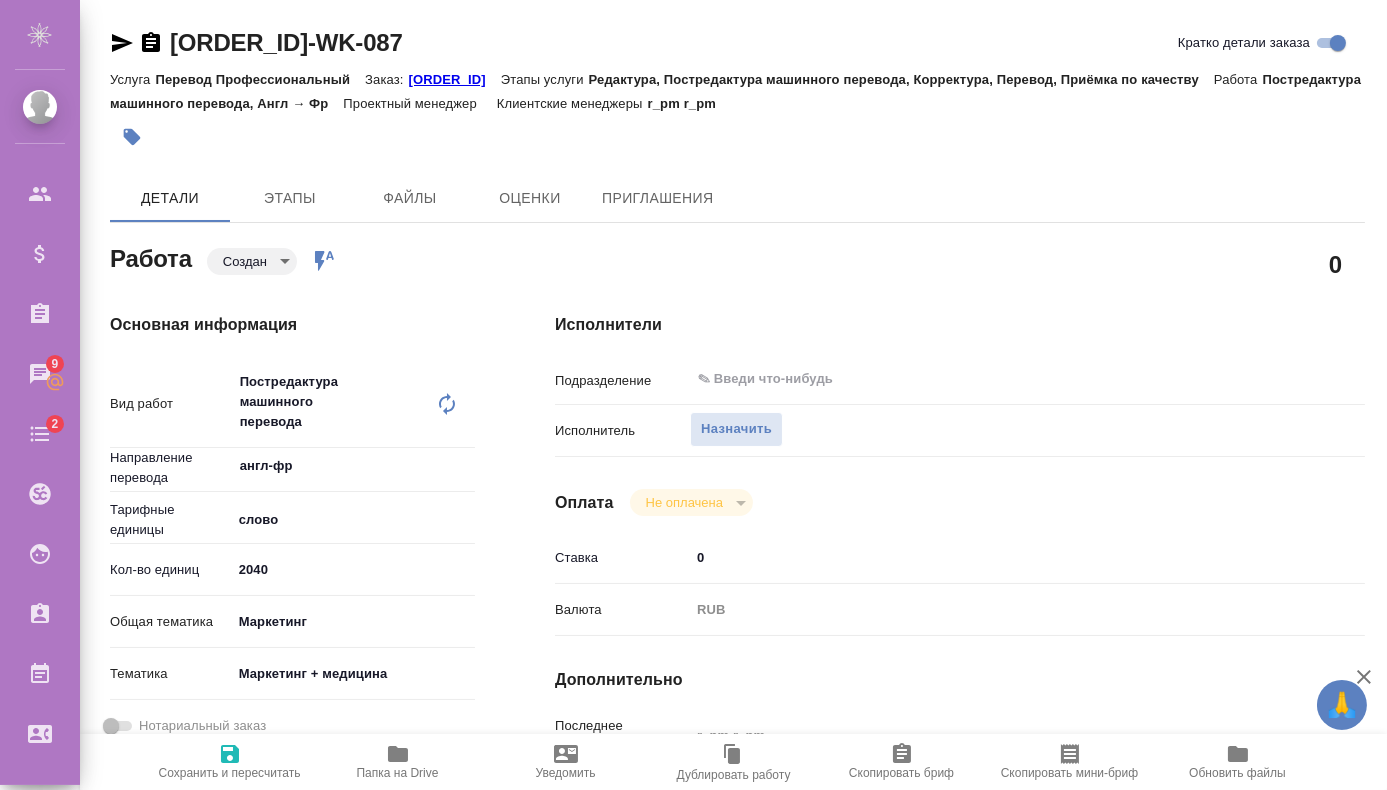 click on "Кол-во единиц [YEAR]" at bounding box center [292, 404] 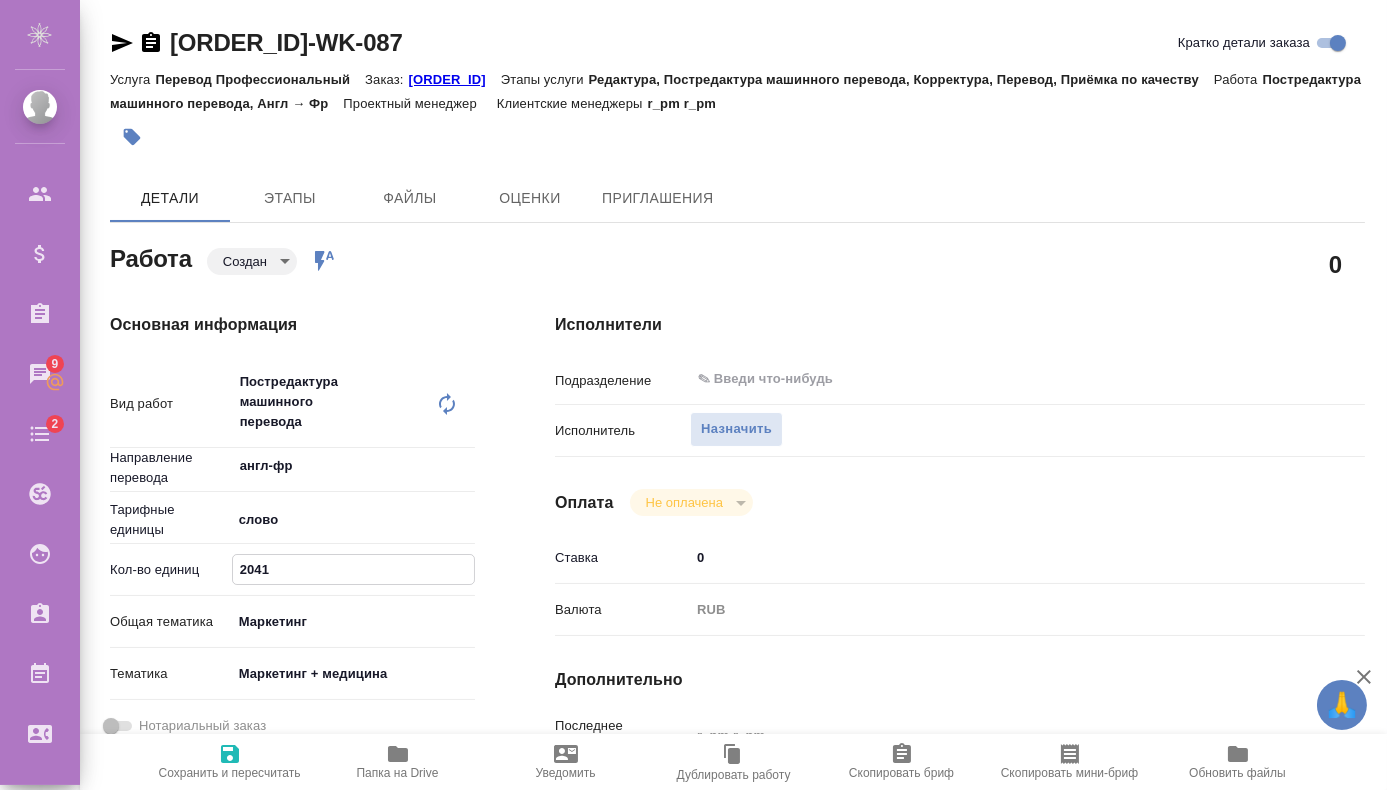 type on "2042" 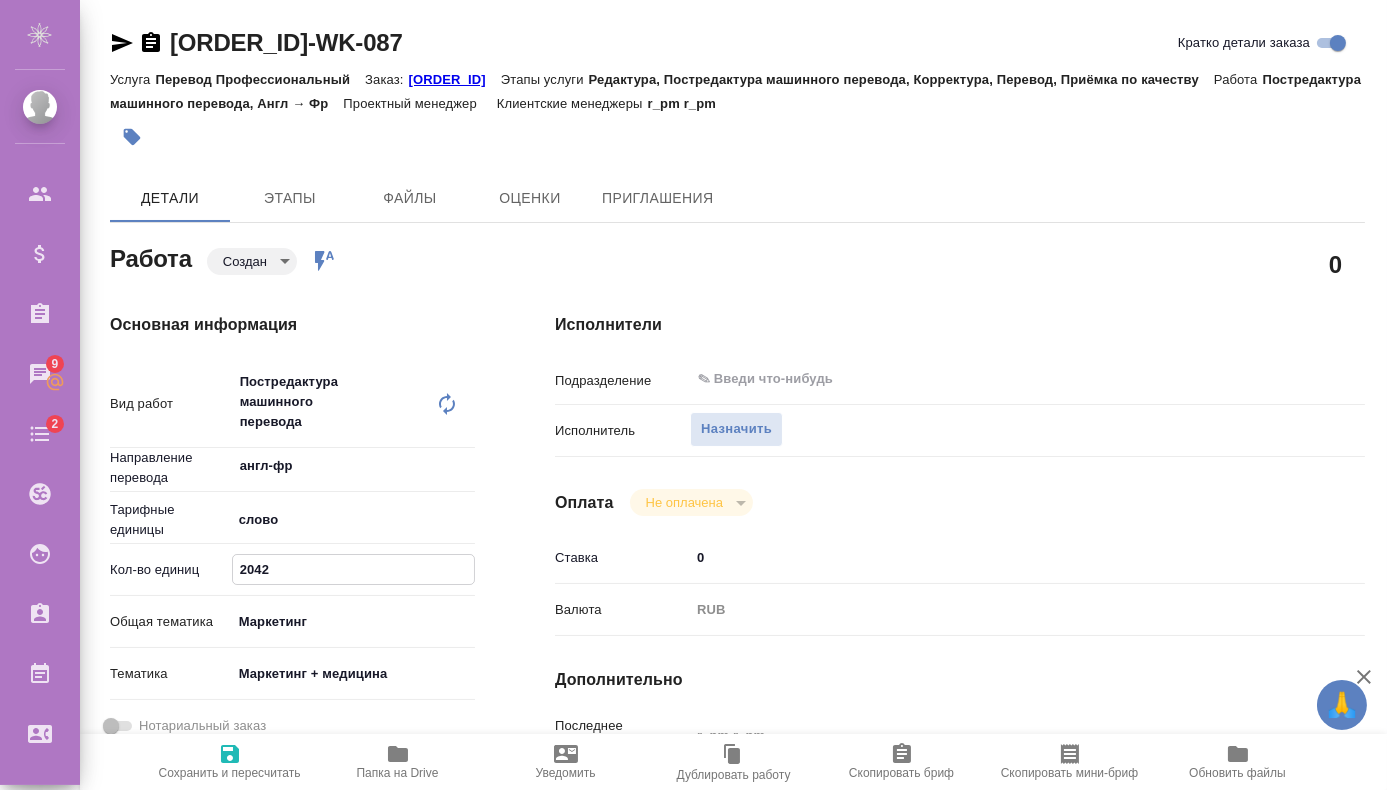 click at bounding box center [230, 754] 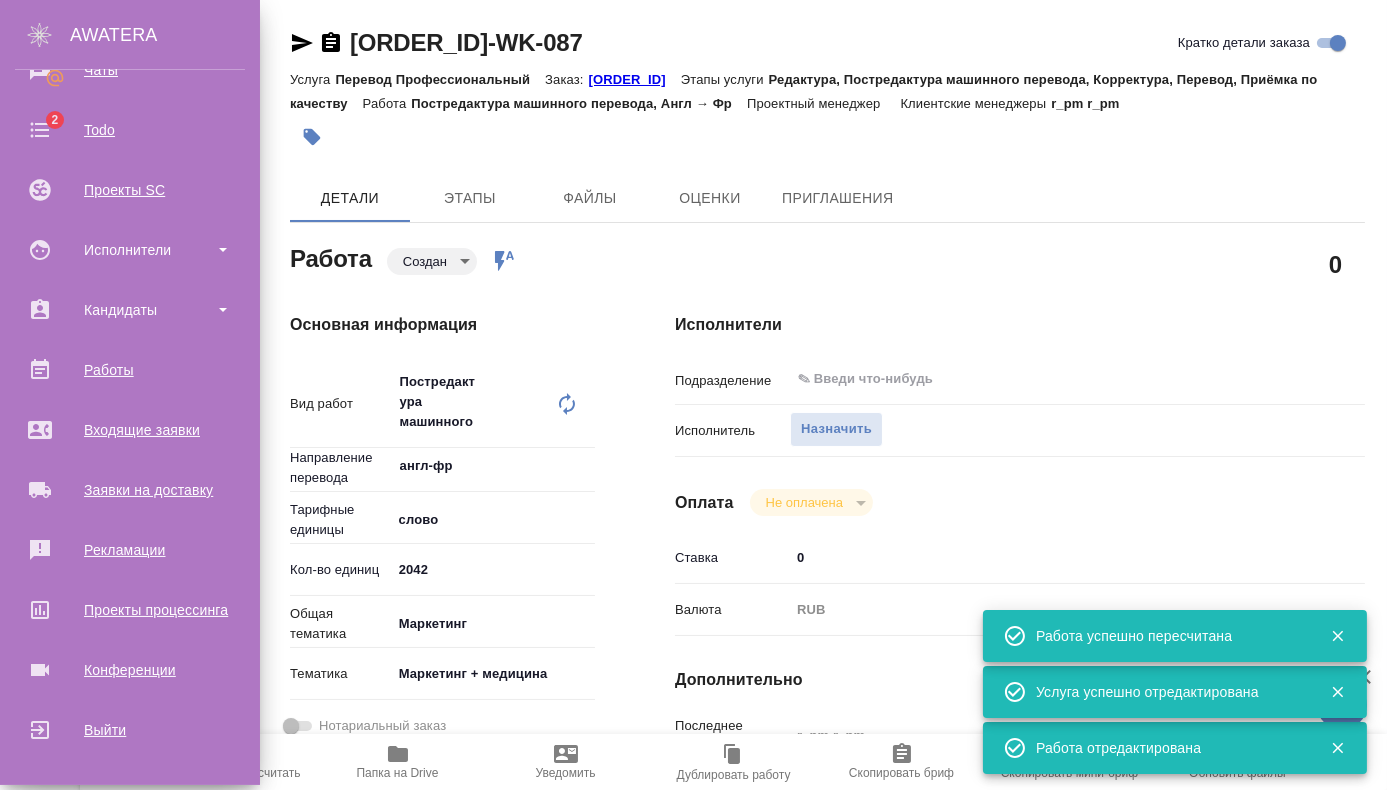 scroll, scrollTop: 0, scrollLeft: 0, axis: both 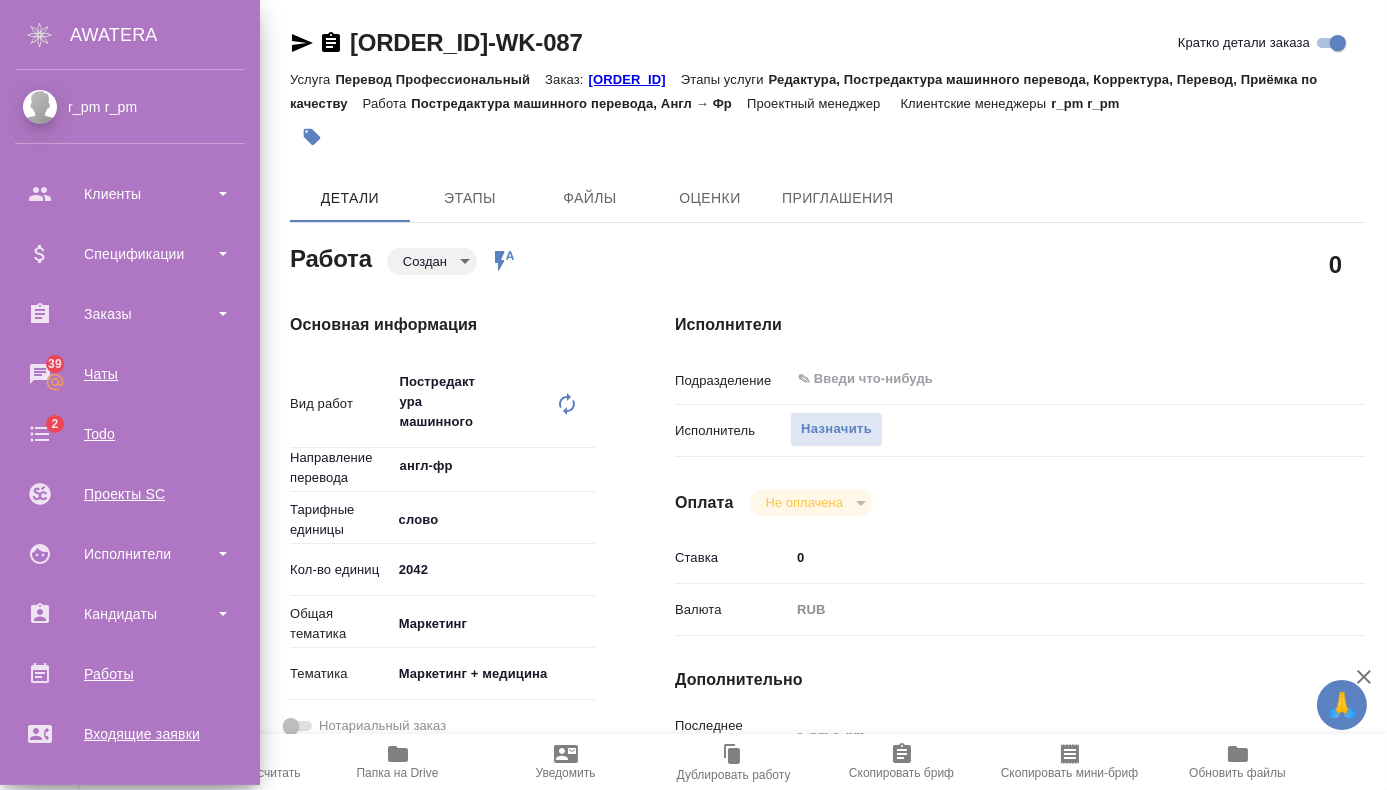 click on "r_pm r_pm" at bounding box center [130, 107] 